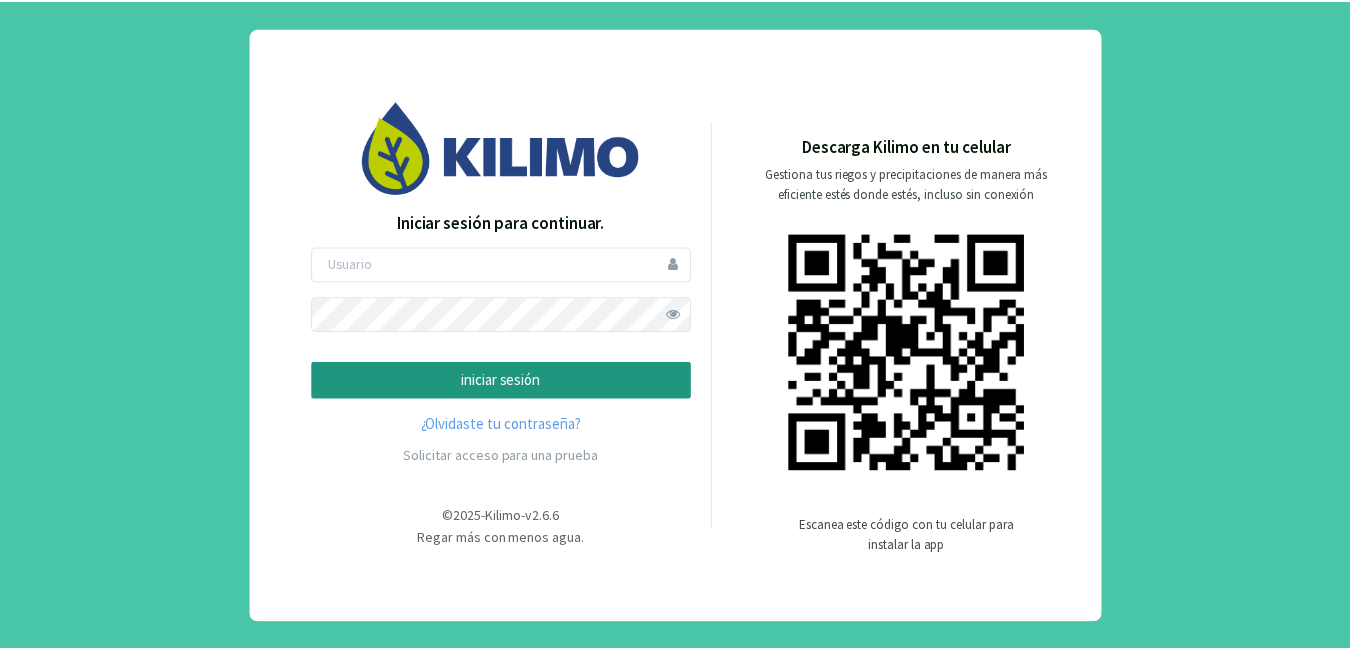 scroll, scrollTop: 0, scrollLeft: 0, axis: both 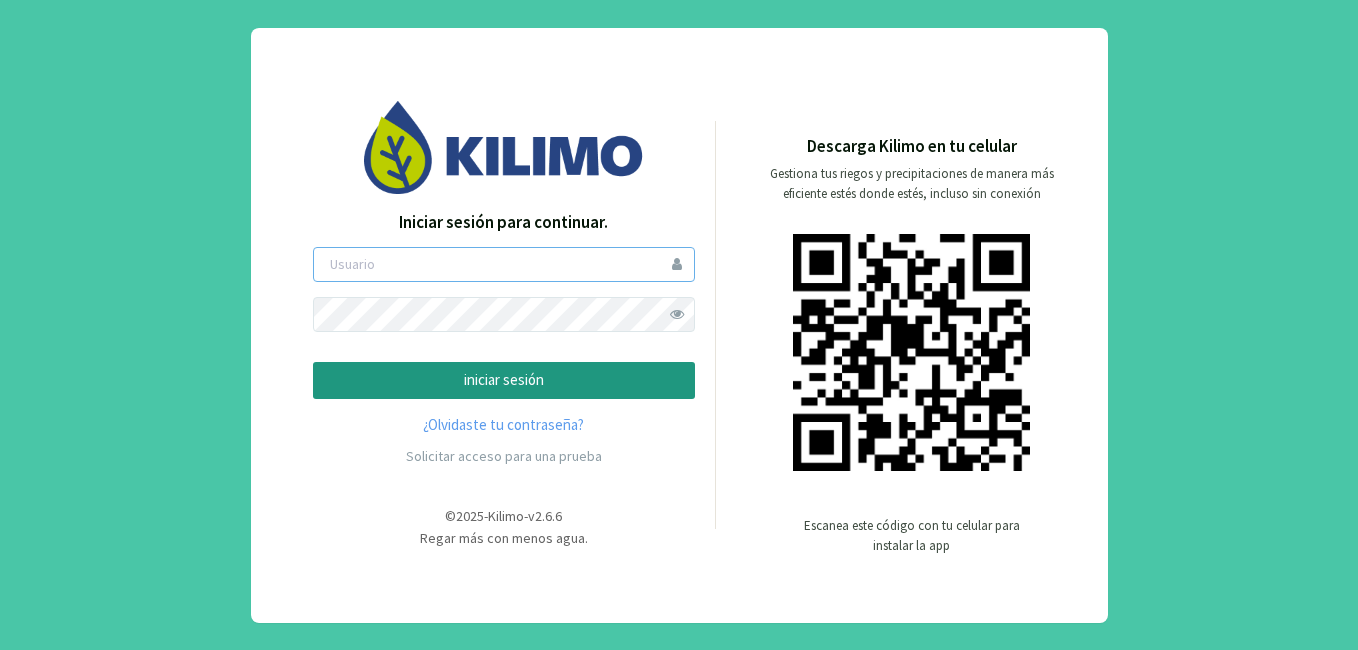 click at bounding box center [504, 264] 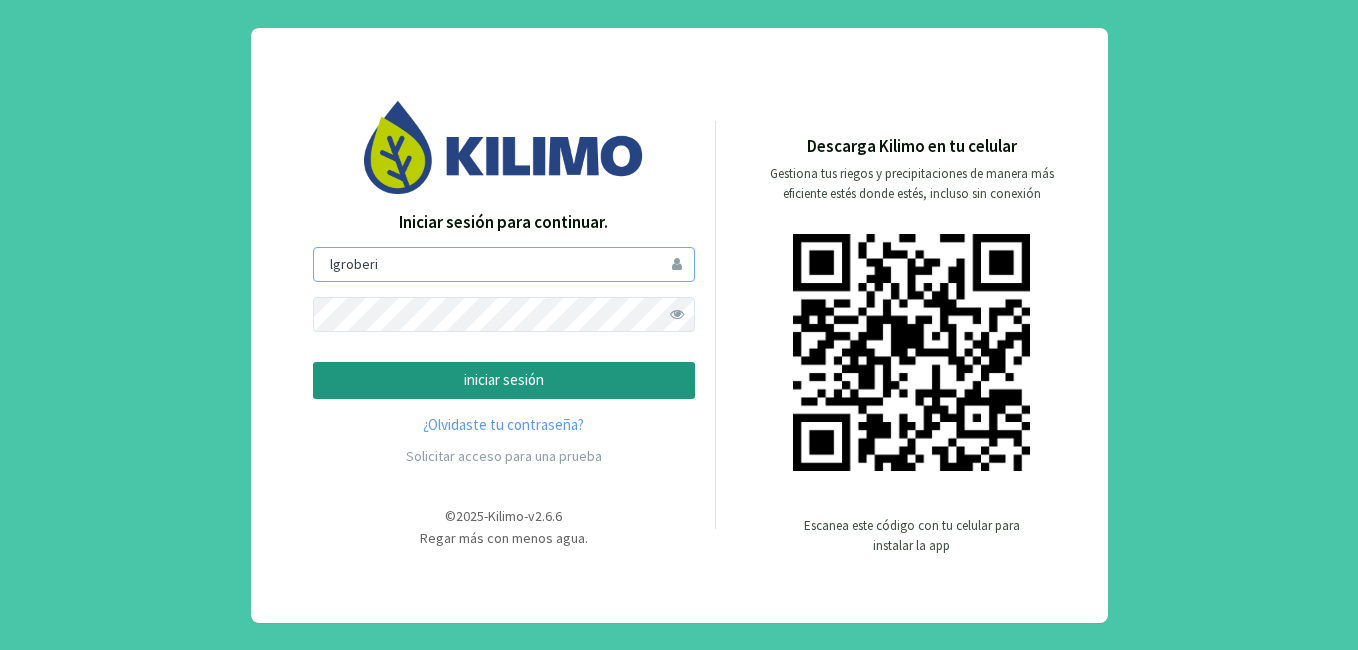 type on "lgroberi" 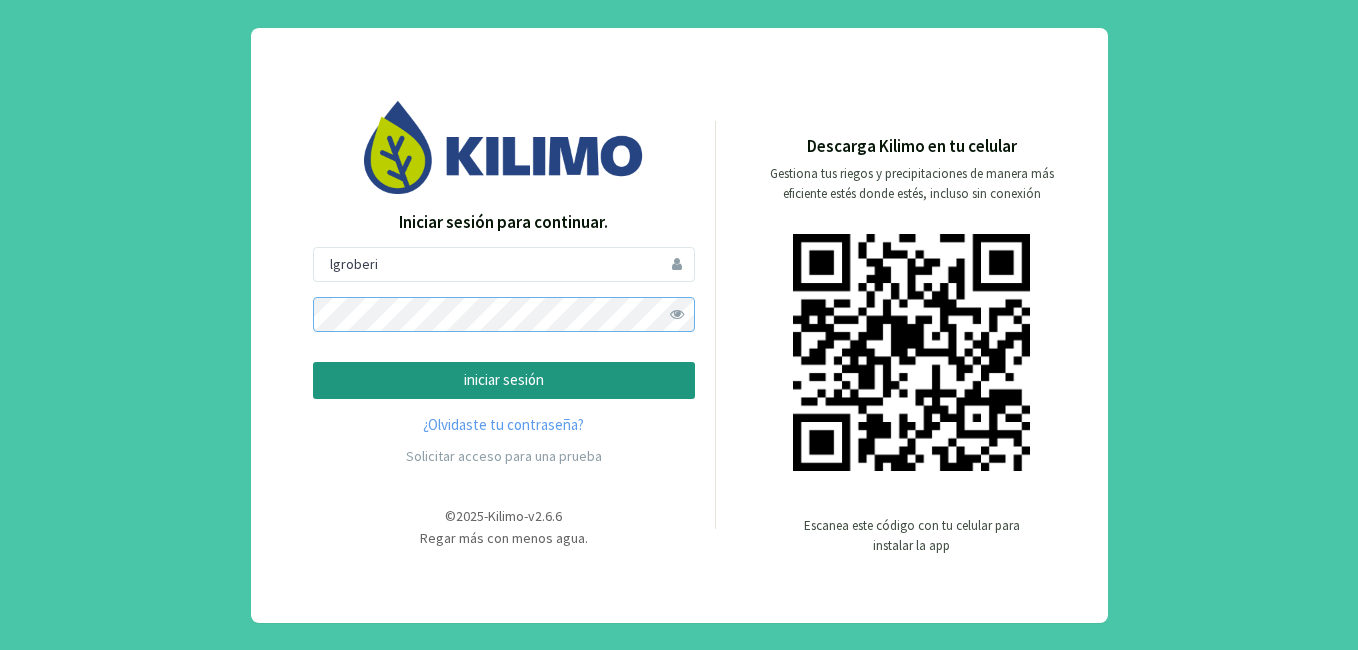 click on "iniciar sesión" at bounding box center (504, 380) 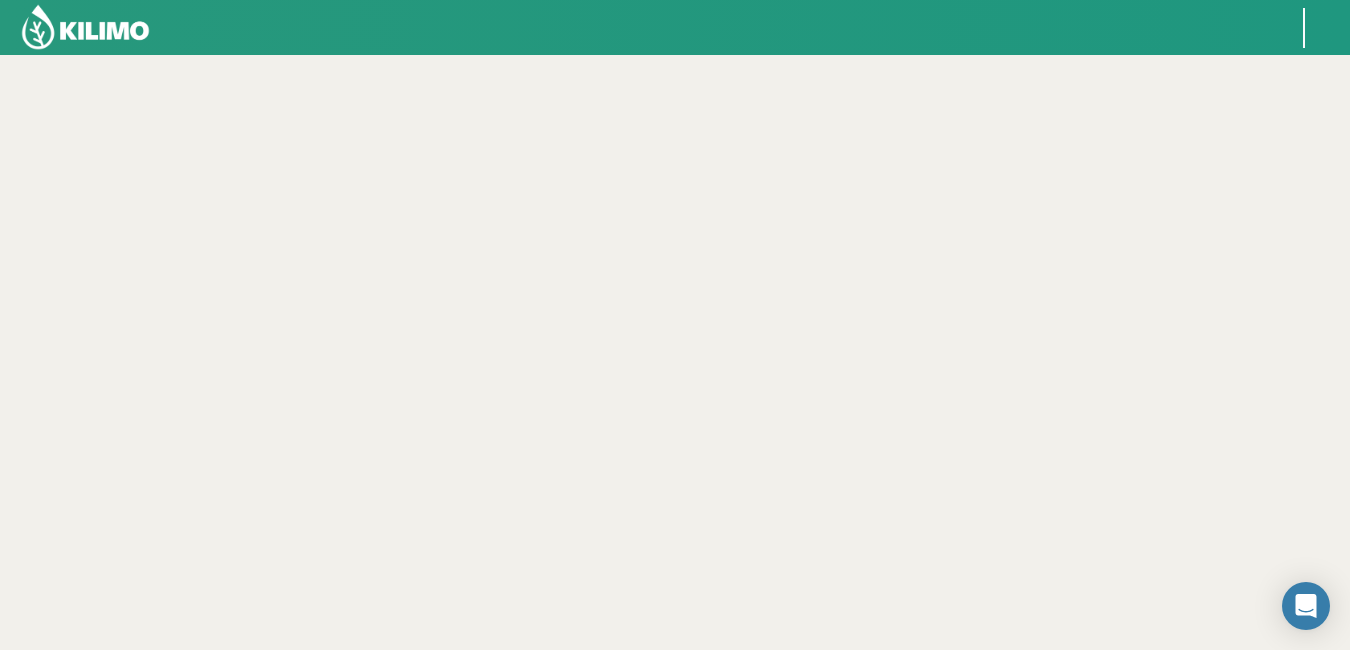 click at bounding box center [85, 27] 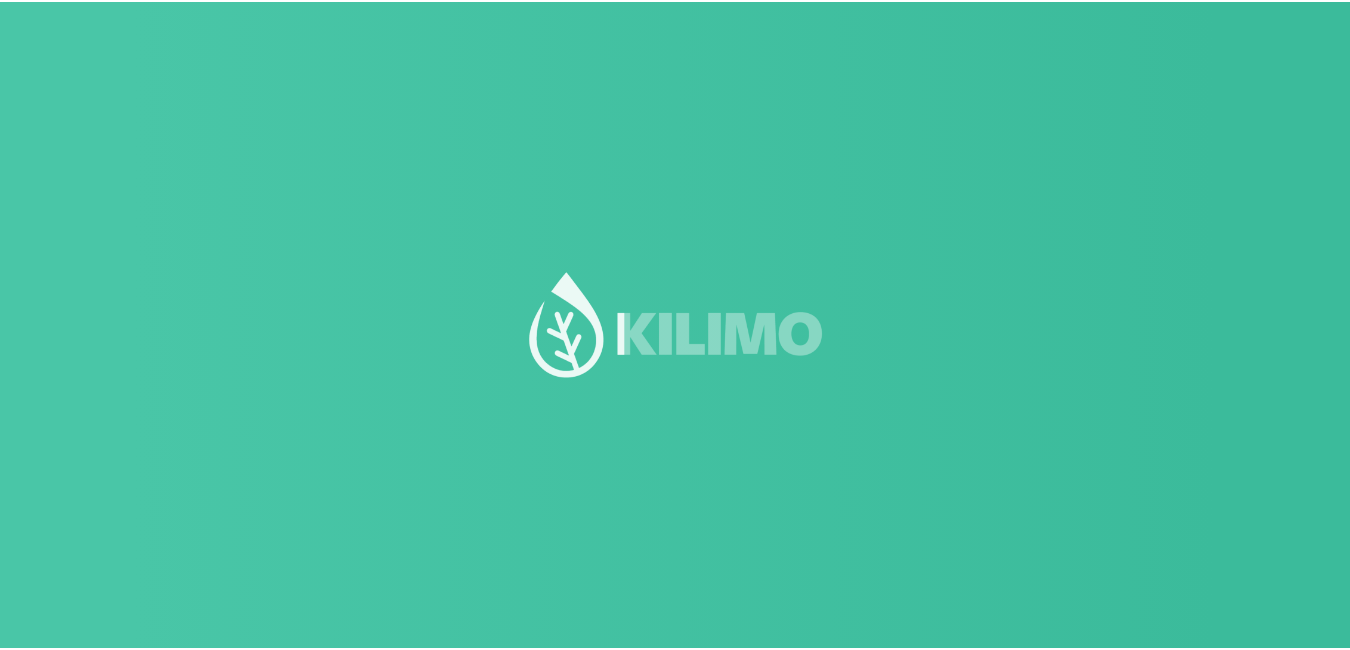 scroll, scrollTop: 0, scrollLeft: 0, axis: both 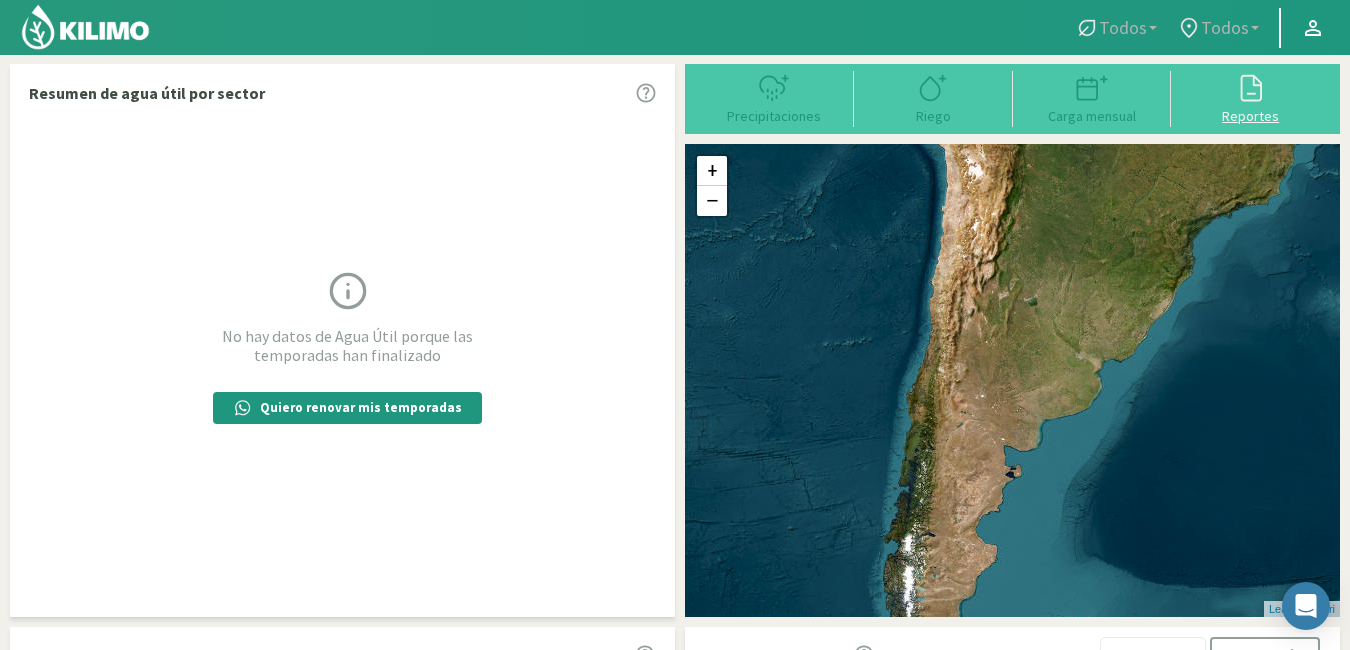 click at bounding box center [1251, 88] 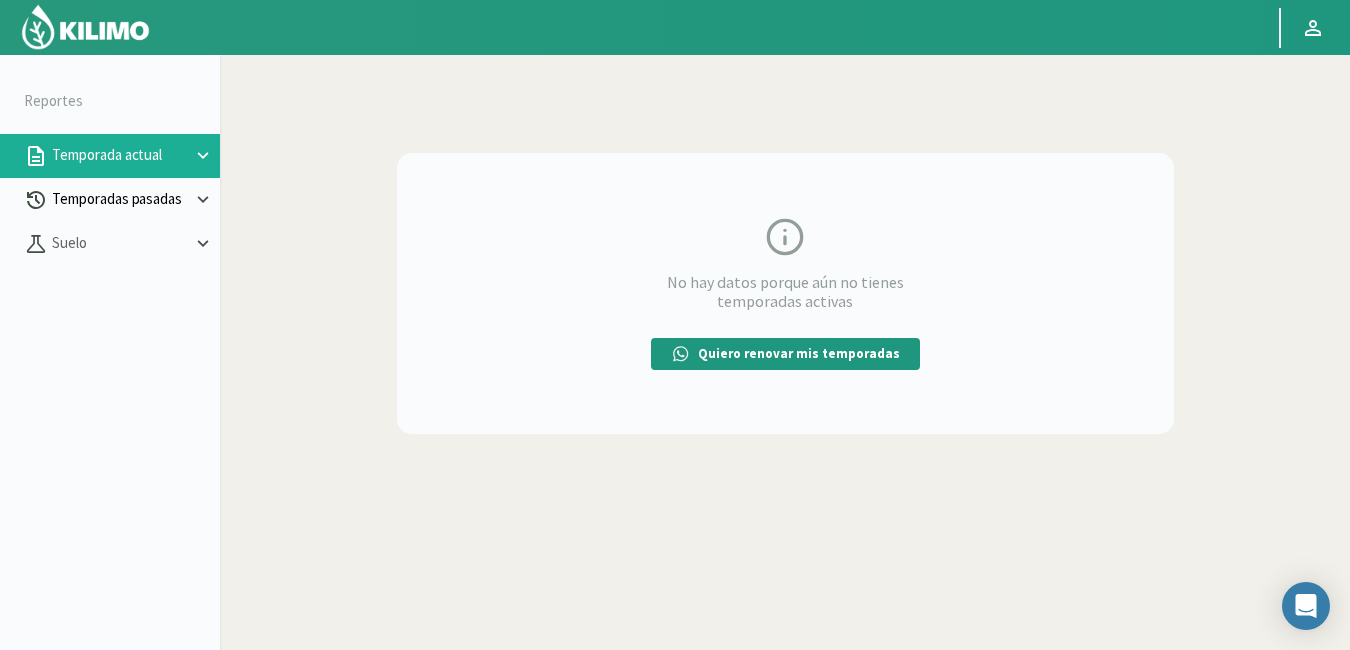 click on "Temporadas pasadas" at bounding box center (120, 155) 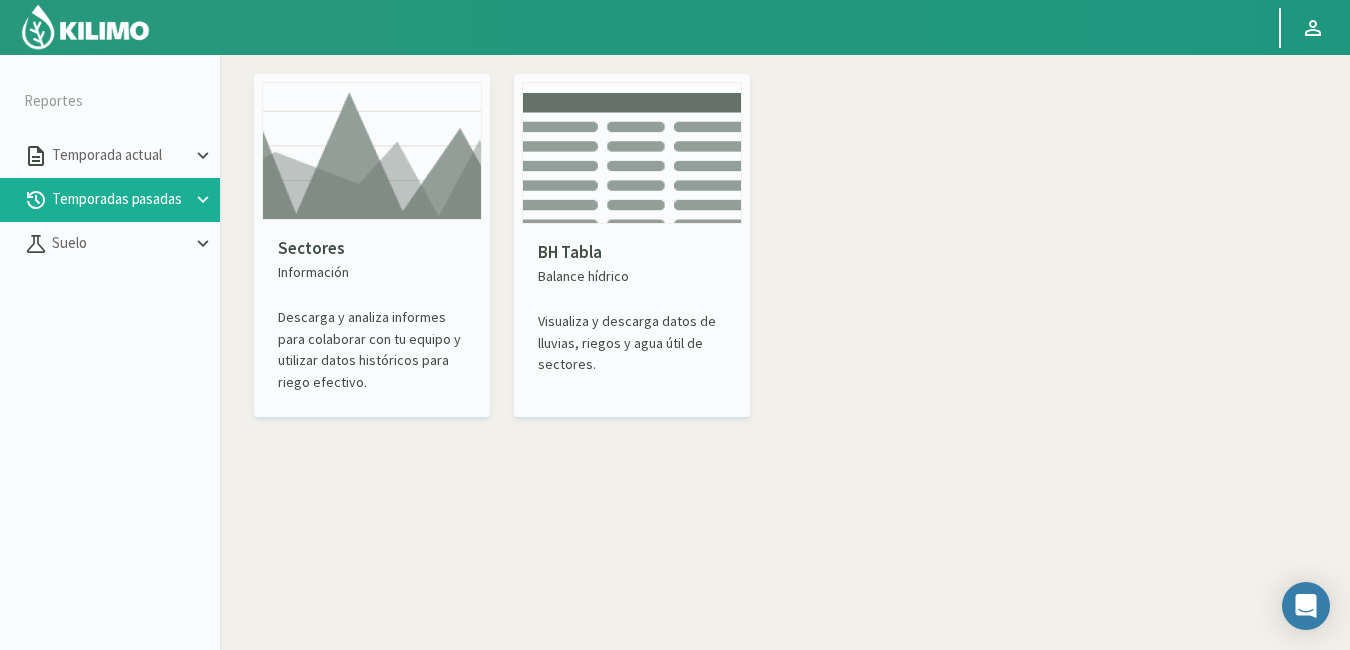 click at bounding box center [36, 200] 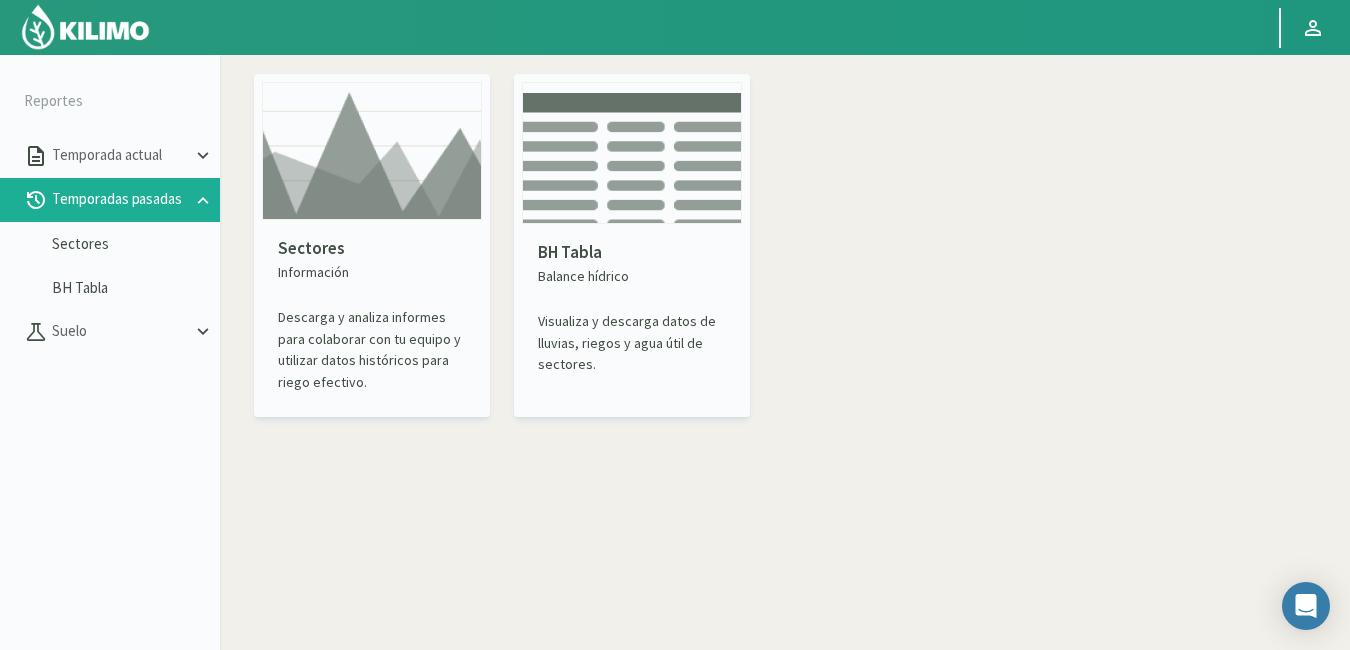 click at bounding box center (372, 151) 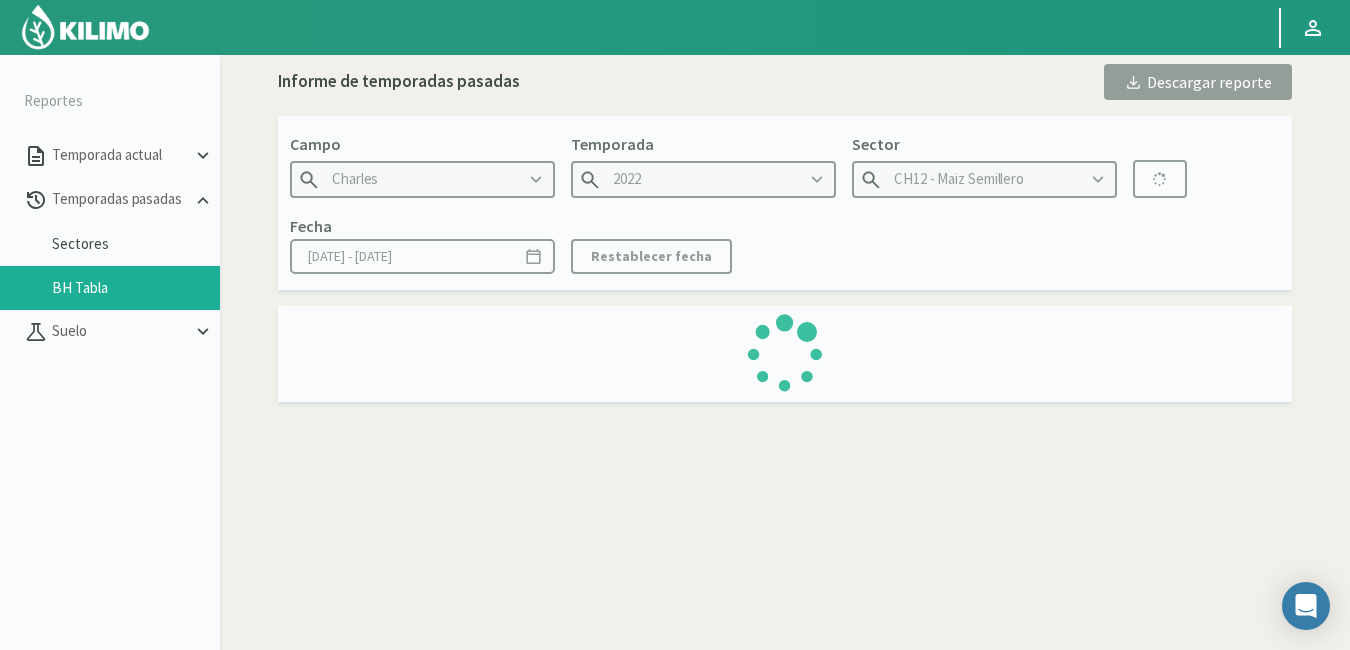 click at bounding box center (536, 180) 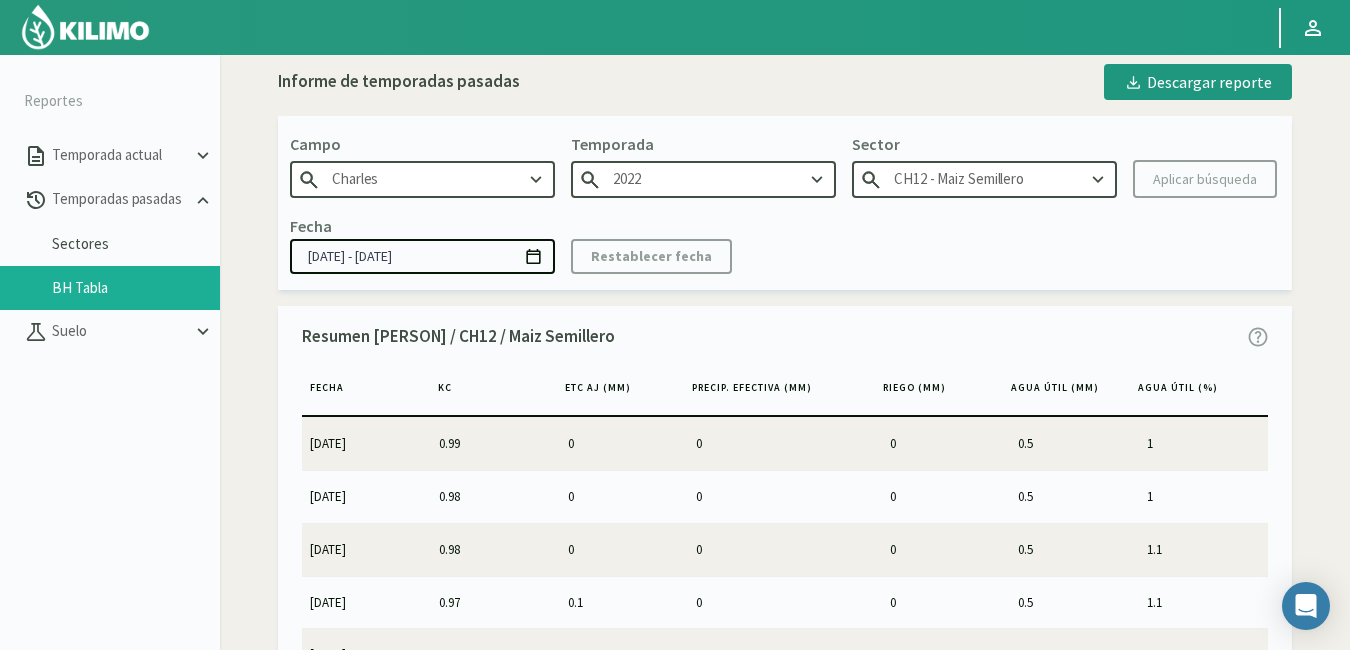 click at bounding box center [536, 180] 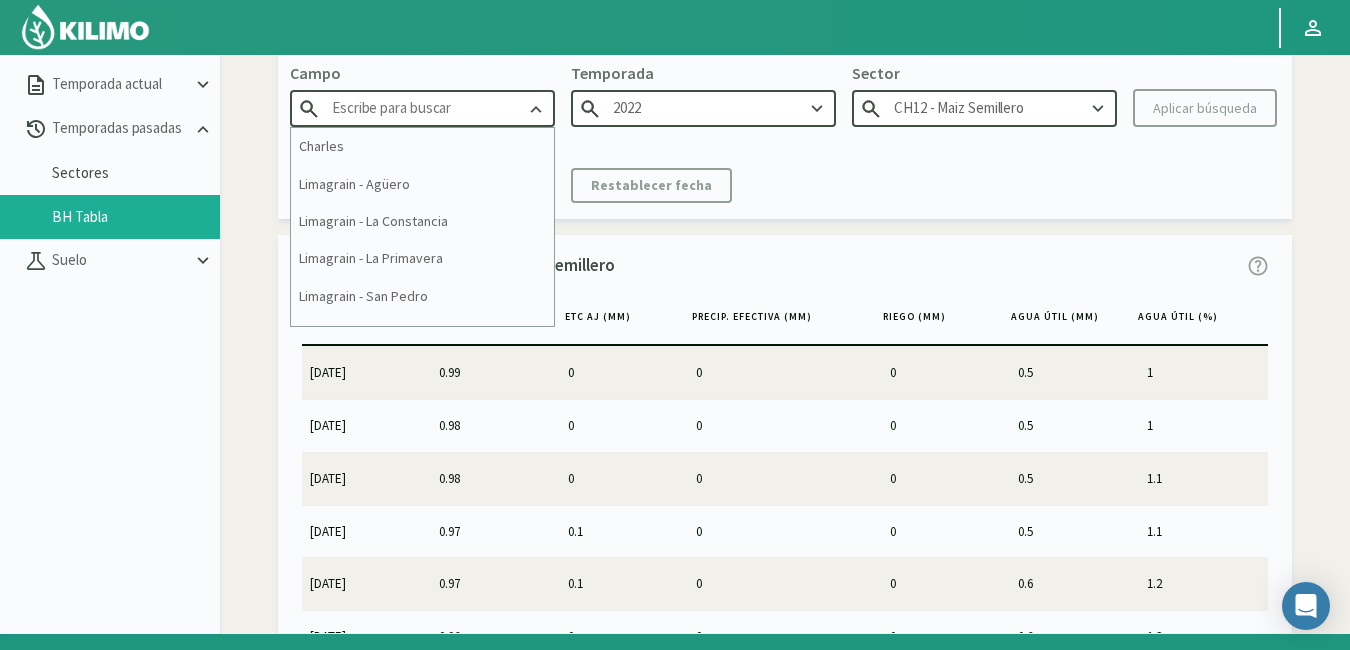 scroll, scrollTop: 35, scrollLeft: 0, axis: vertical 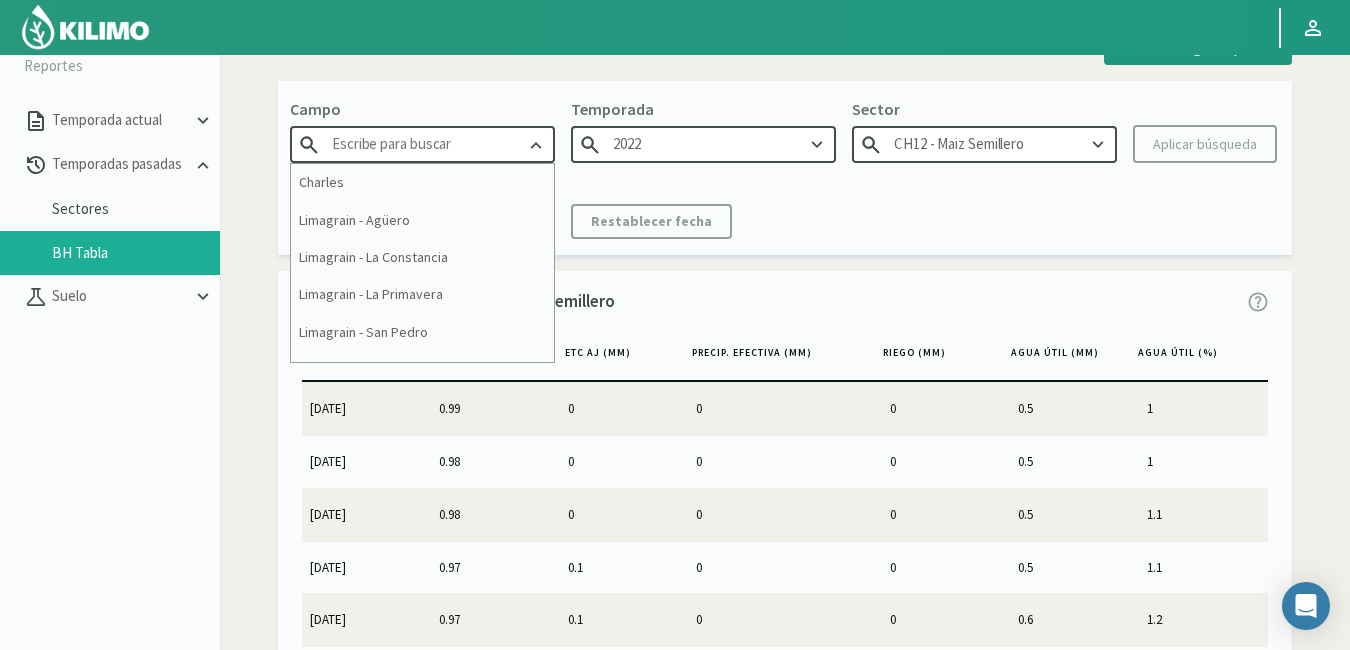 click on "Campo
Charles   Limagrain - Agüero   Limagrain - La Constancia   Limagrain - La Primavera   Limagrain - San Pedro   Limagrain - Santa Ana   Limagrain - Santa Marta   Temporada
2022
Sector
CH12 - Maiz Semillero
Aplicar búsqueda   Fecha  [DATE] - [DATE]
Restablecer fecha" at bounding box center [785, 167] 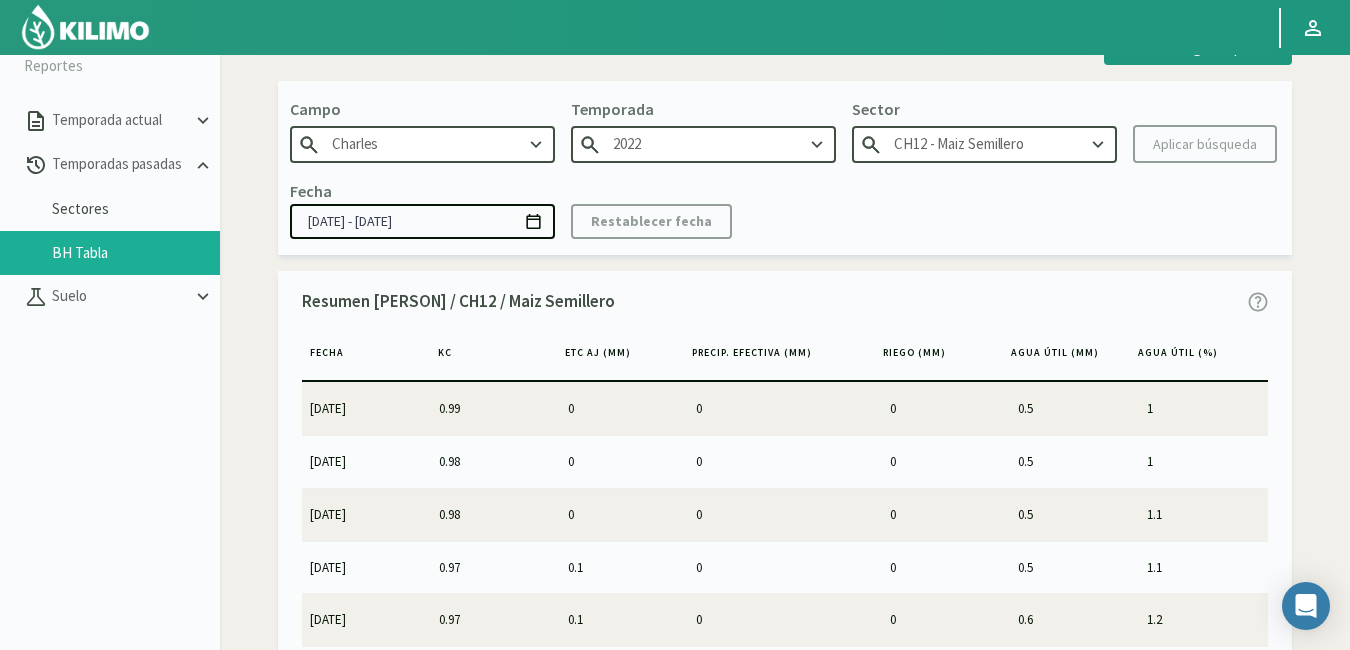 click at bounding box center (536, 145) 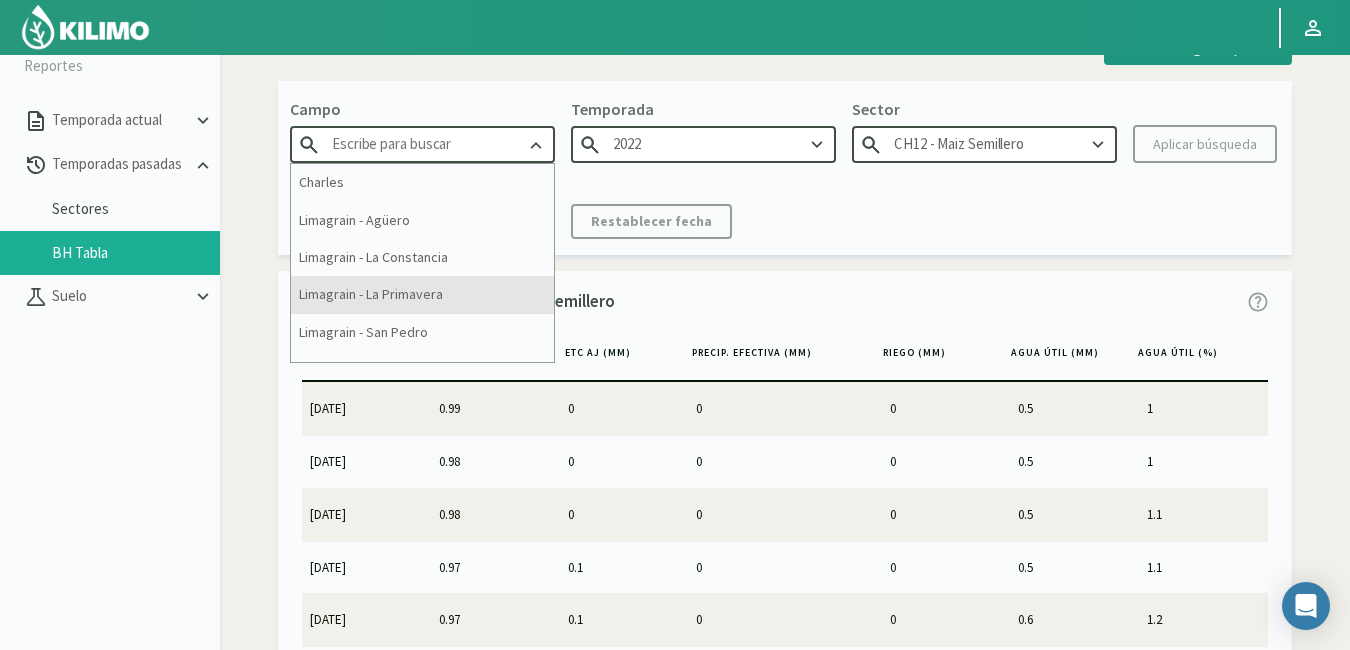click on "Limagrain - La Primavera" at bounding box center (422, 294) 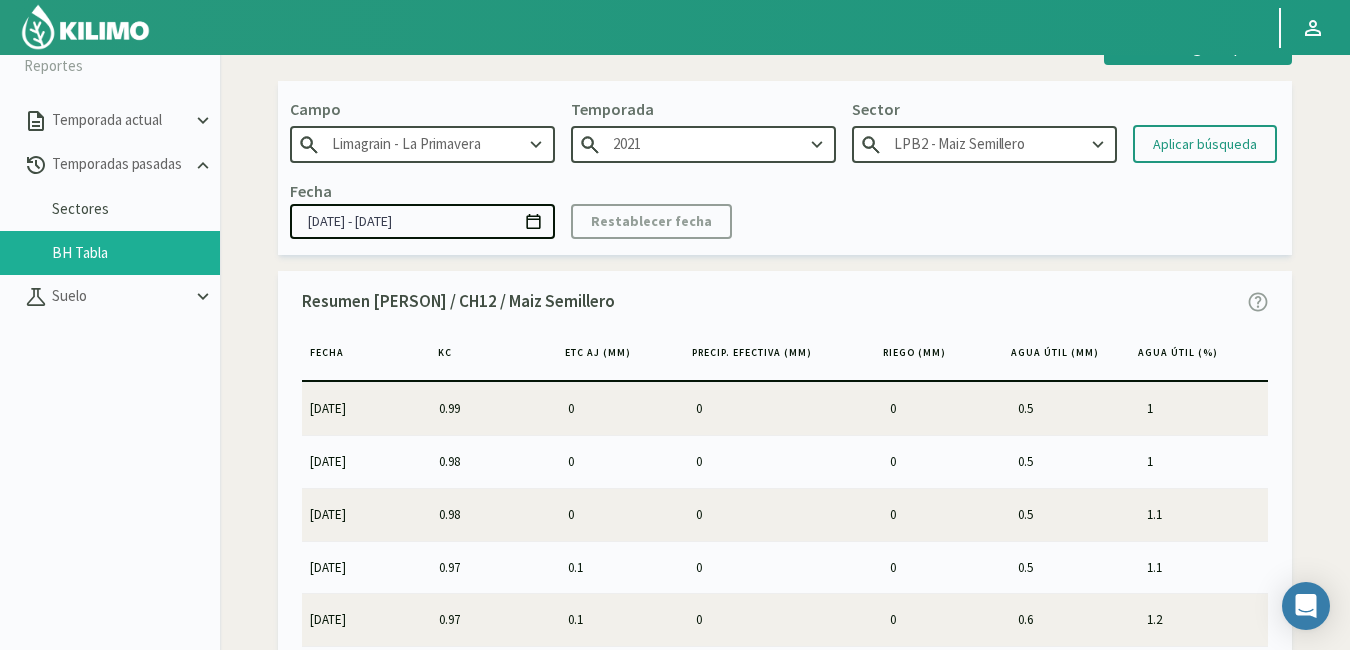 click at bounding box center (536, 145) 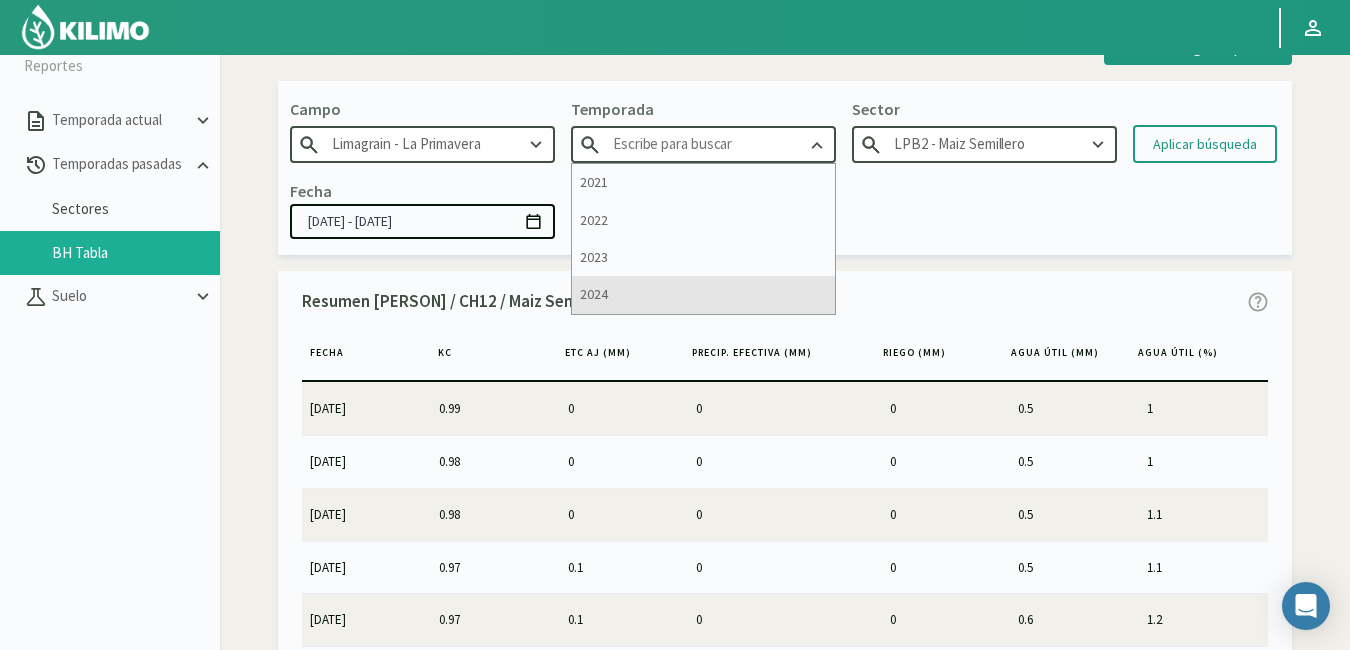 click on "2024" at bounding box center (703, 294) 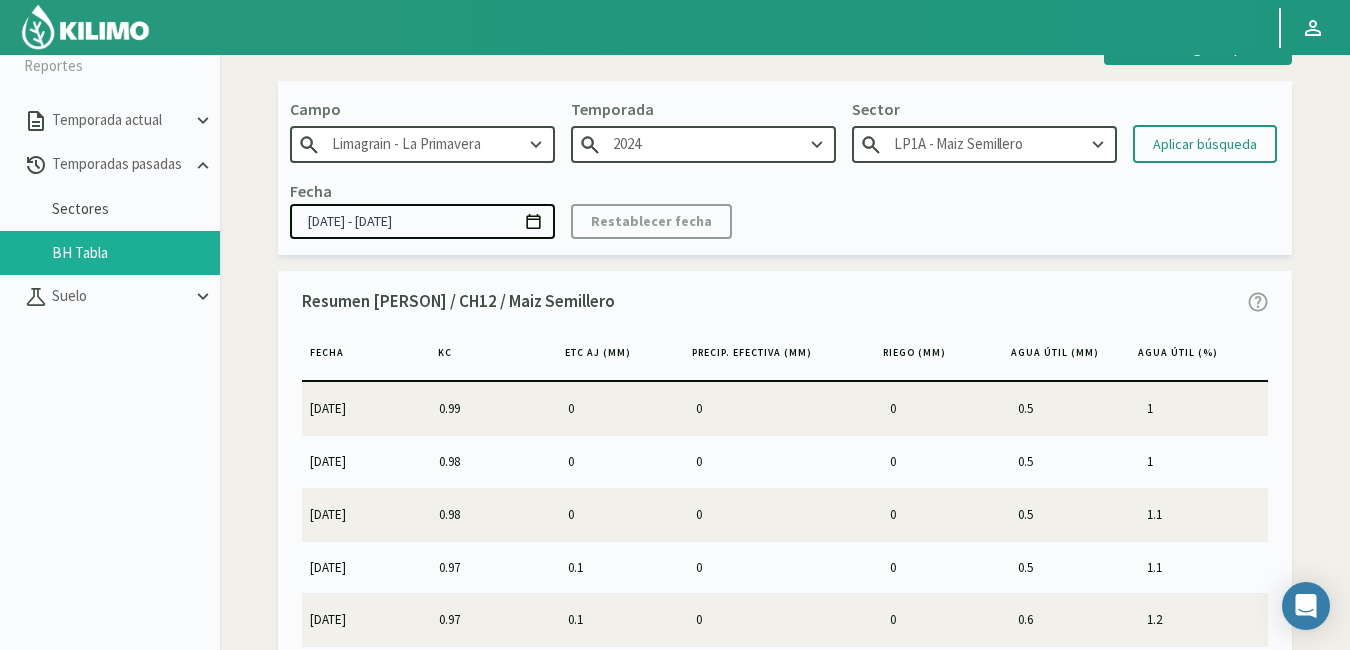 click on "Resumen [PERSON] / CH12 / Maiz Semillero" at bounding box center (785, 302) 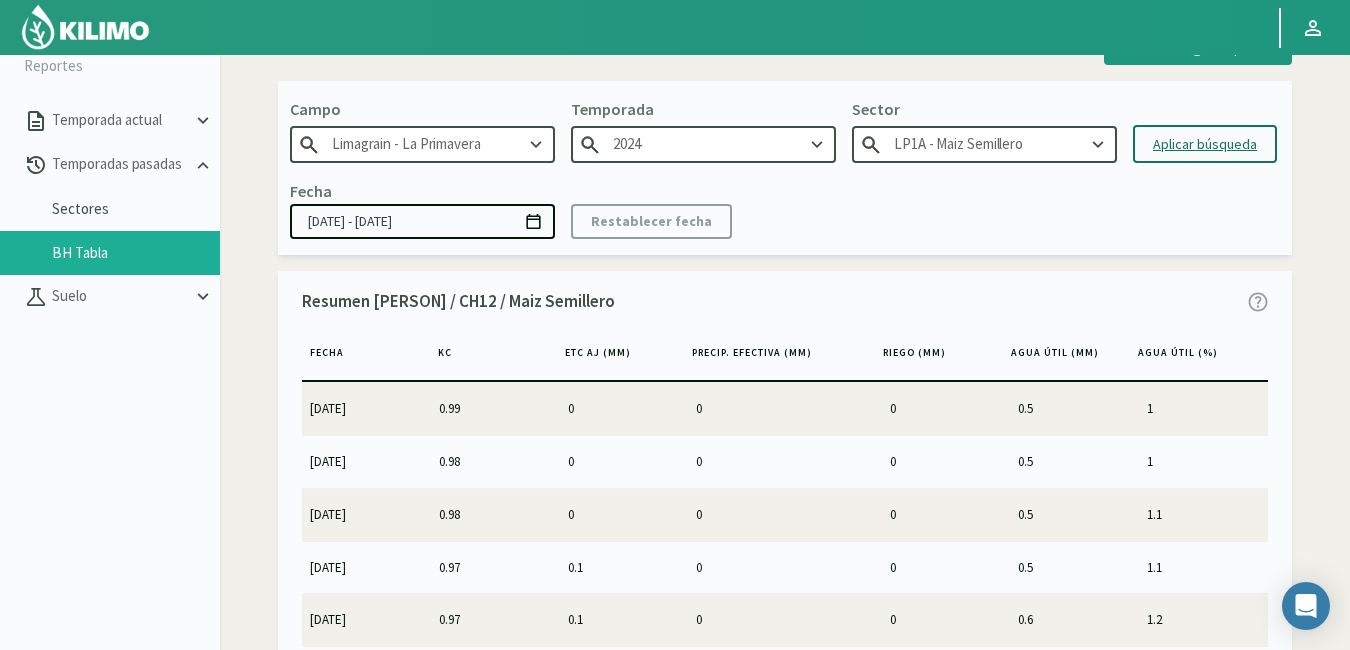 click on "Aplicar búsqueda" at bounding box center (1205, 144) 